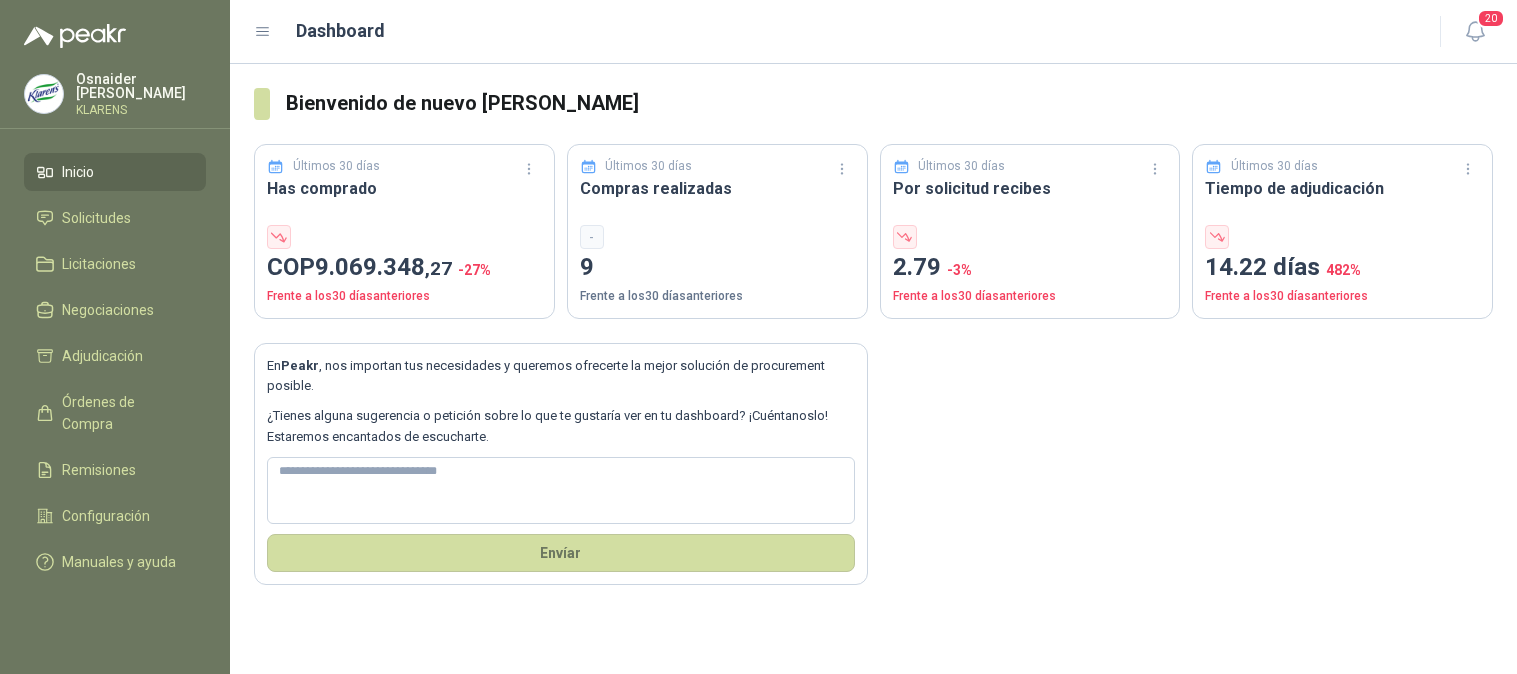type 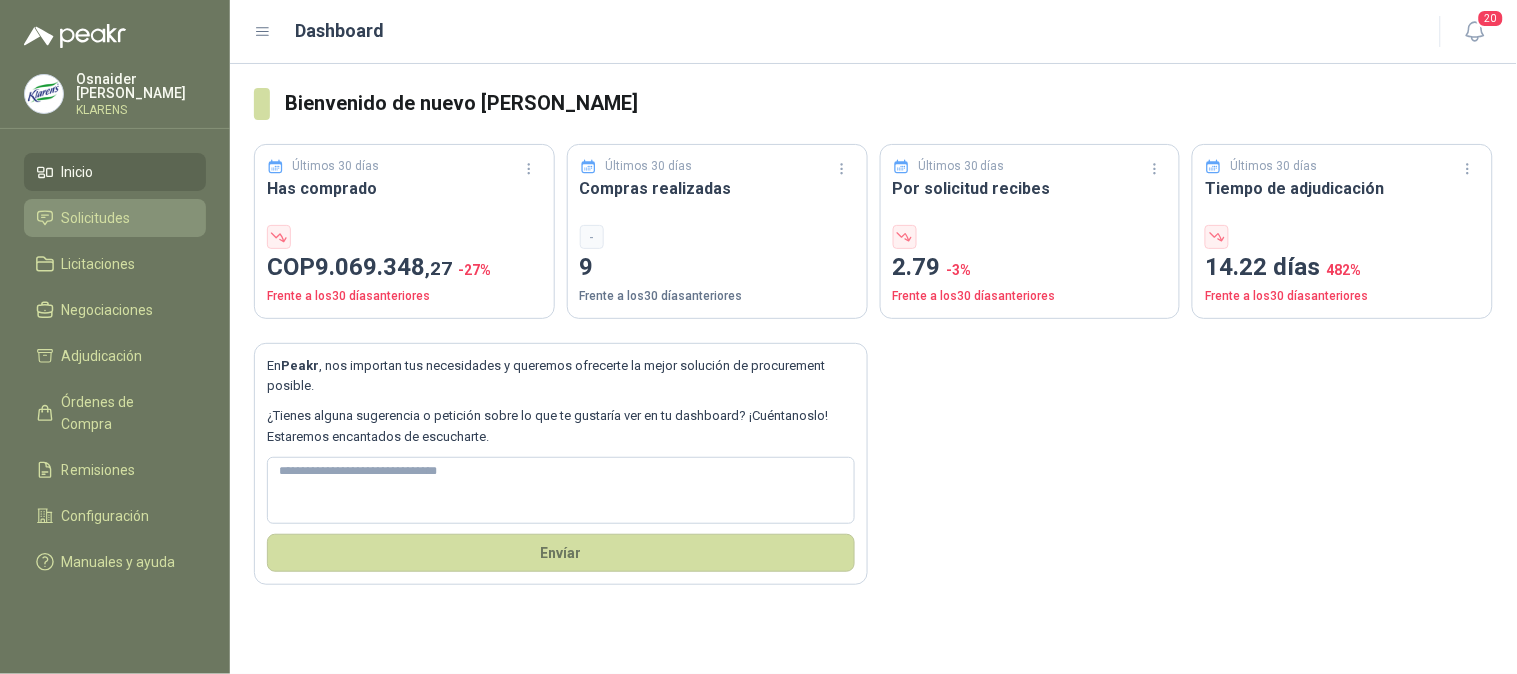 click on "Solicitudes" at bounding box center [96, 218] 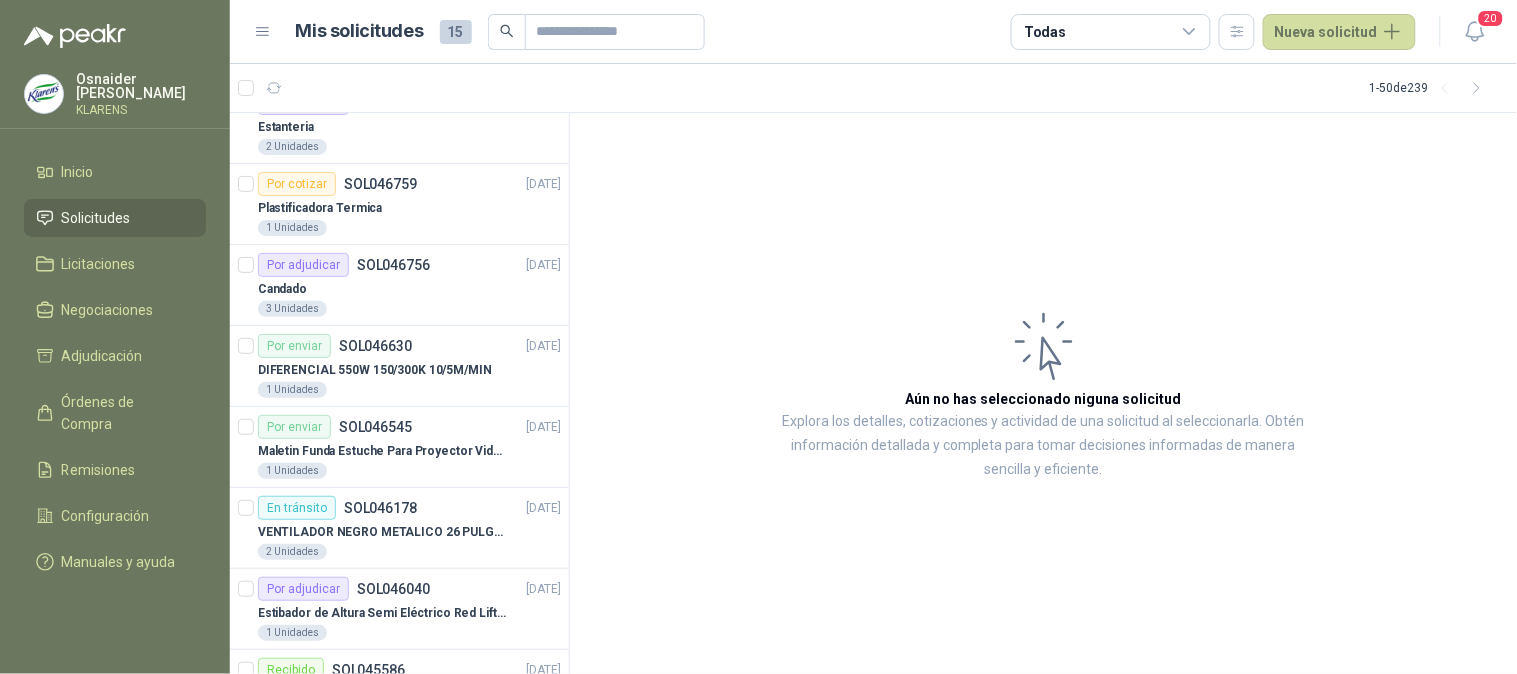 scroll, scrollTop: 444, scrollLeft: 0, axis: vertical 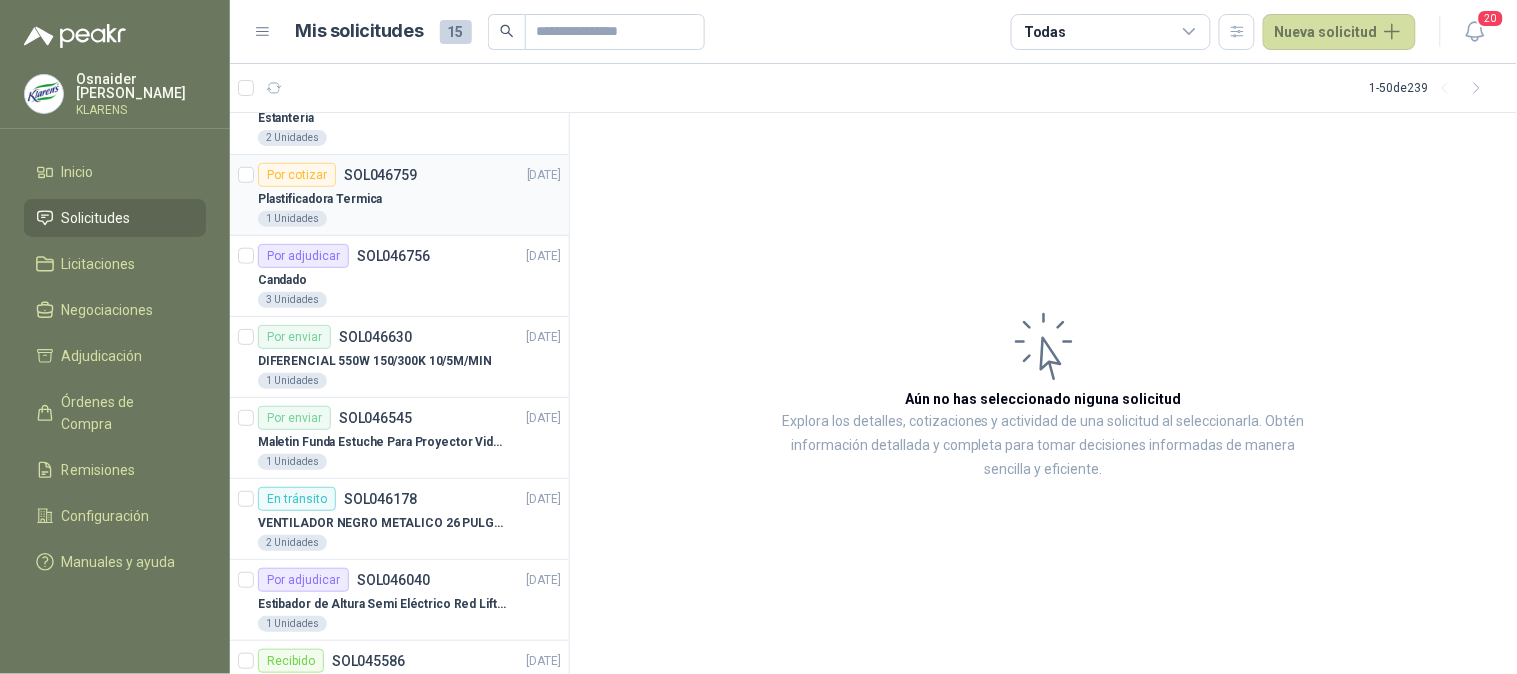 click on "Plastificadora Termica" at bounding box center (409, 199) 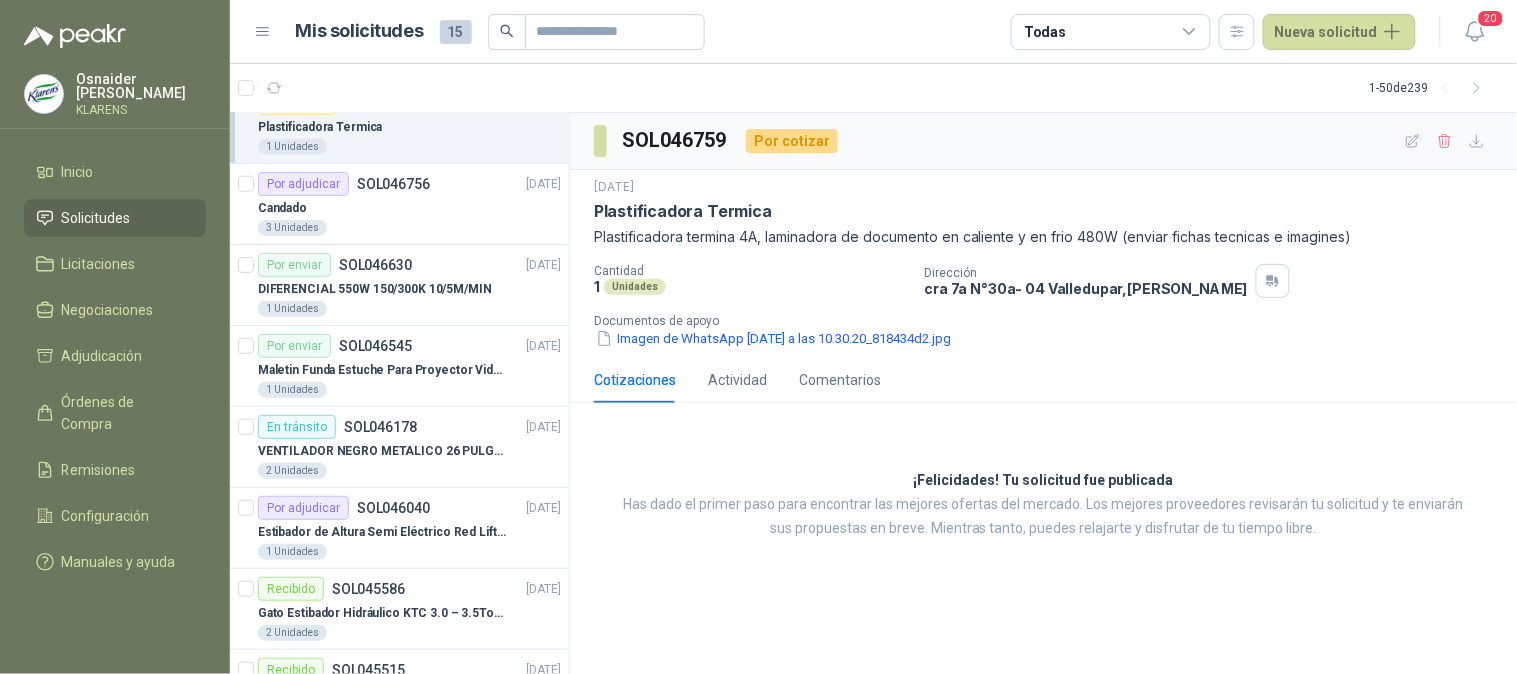 scroll, scrollTop: 555, scrollLeft: 0, axis: vertical 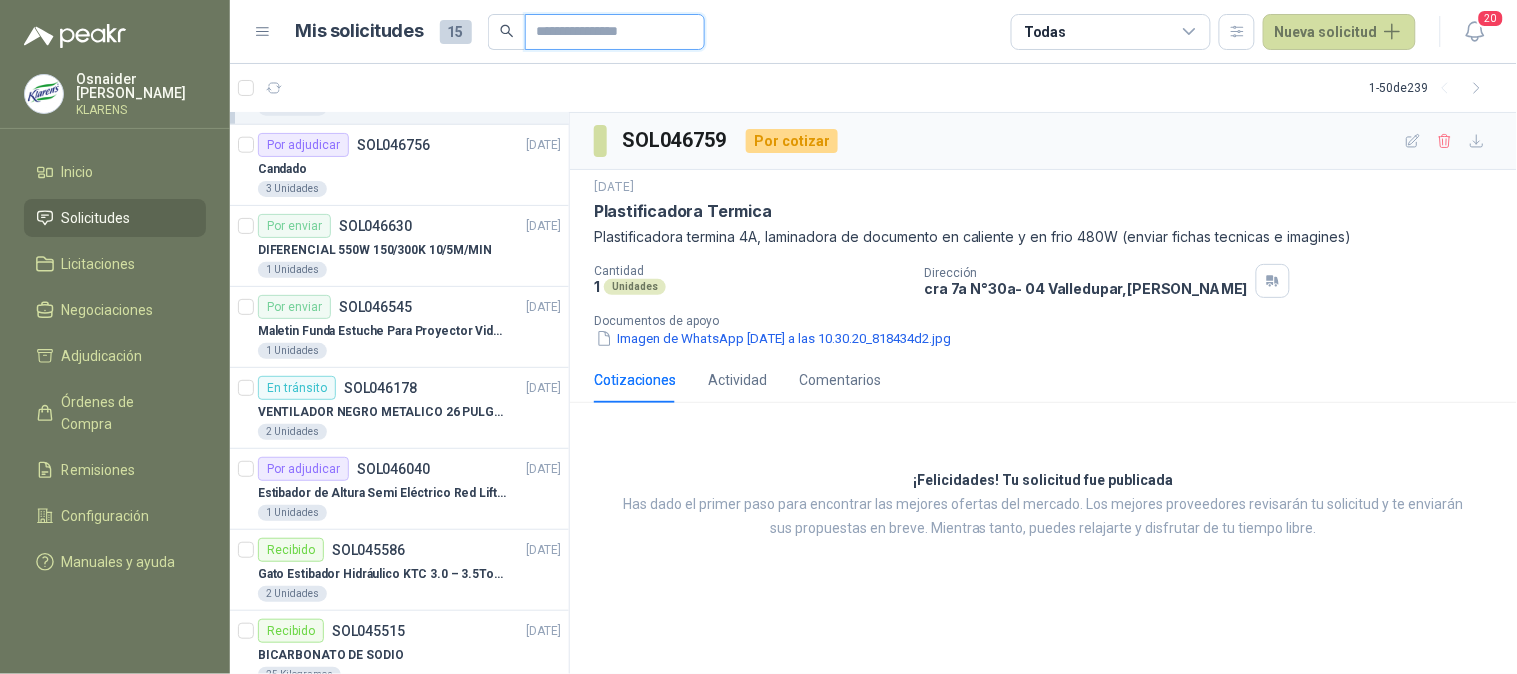 click at bounding box center [607, 32] 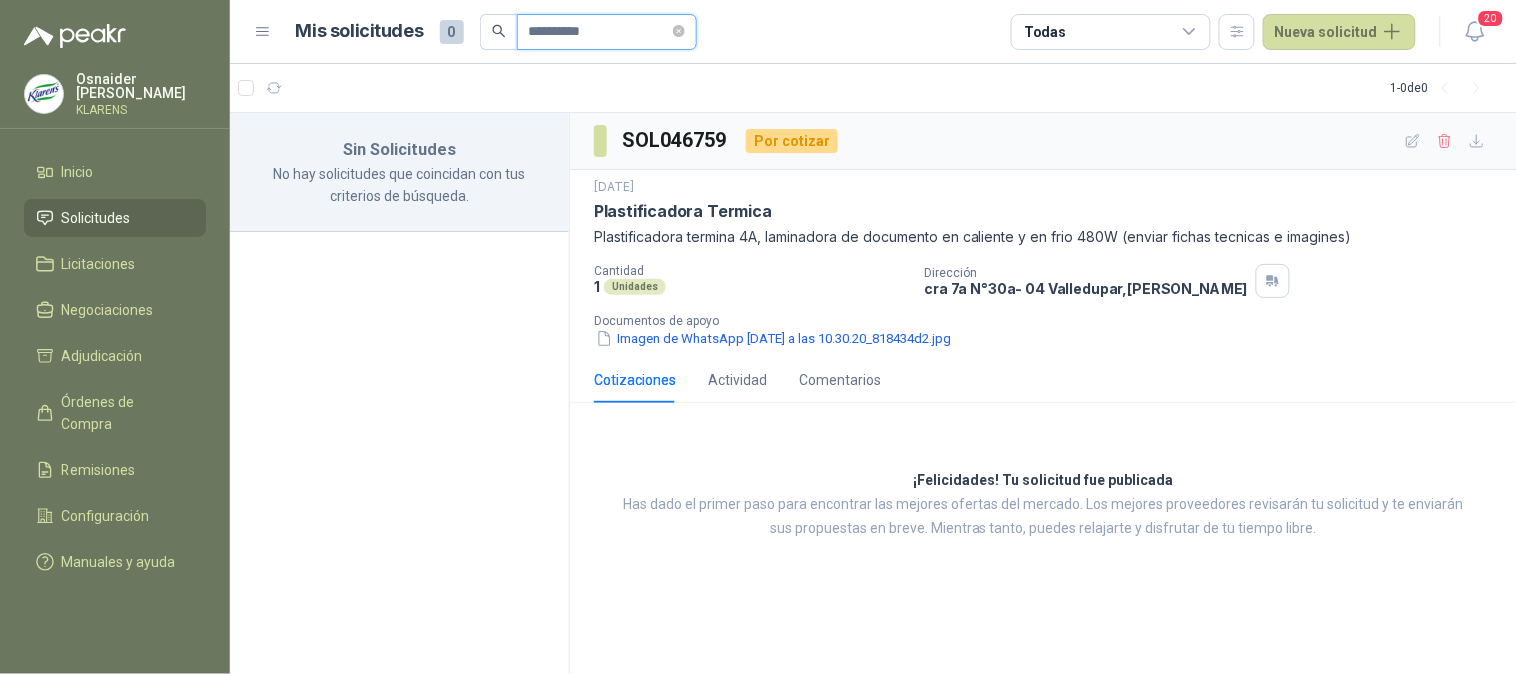 scroll, scrollTop: 0, scrollLeft: 0, axis: both 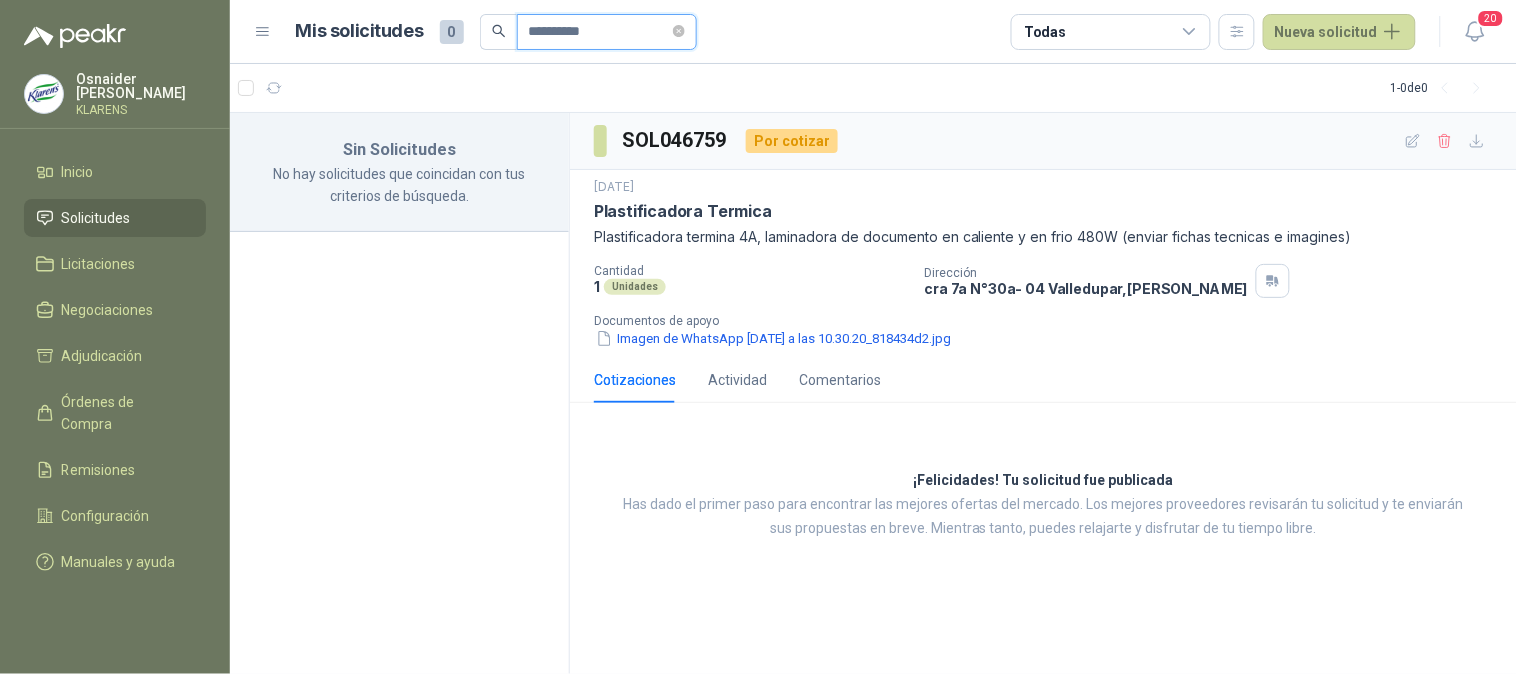 drag, startPoint x: 628, startPoint y: 32, endPoint x: 0, endPoint y: -48, distance: 633.075 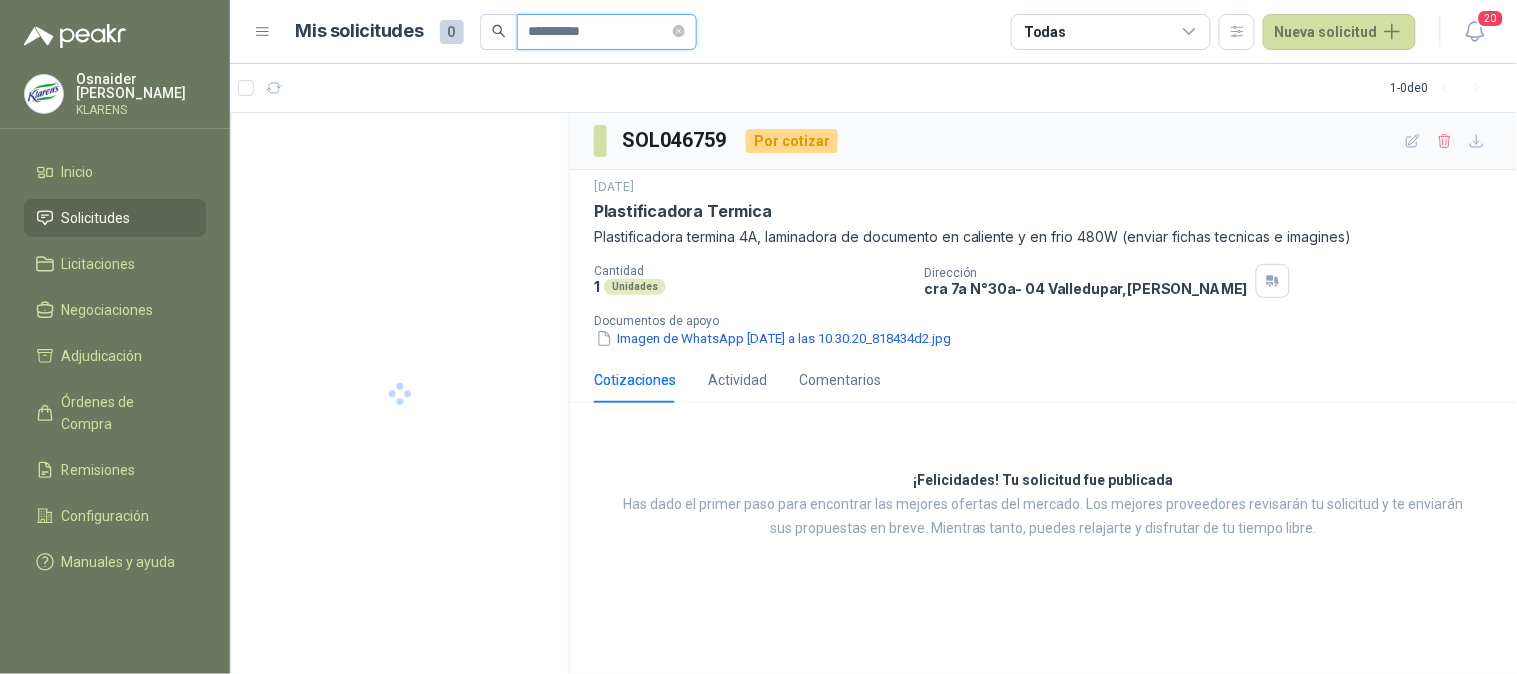 type on "*********" 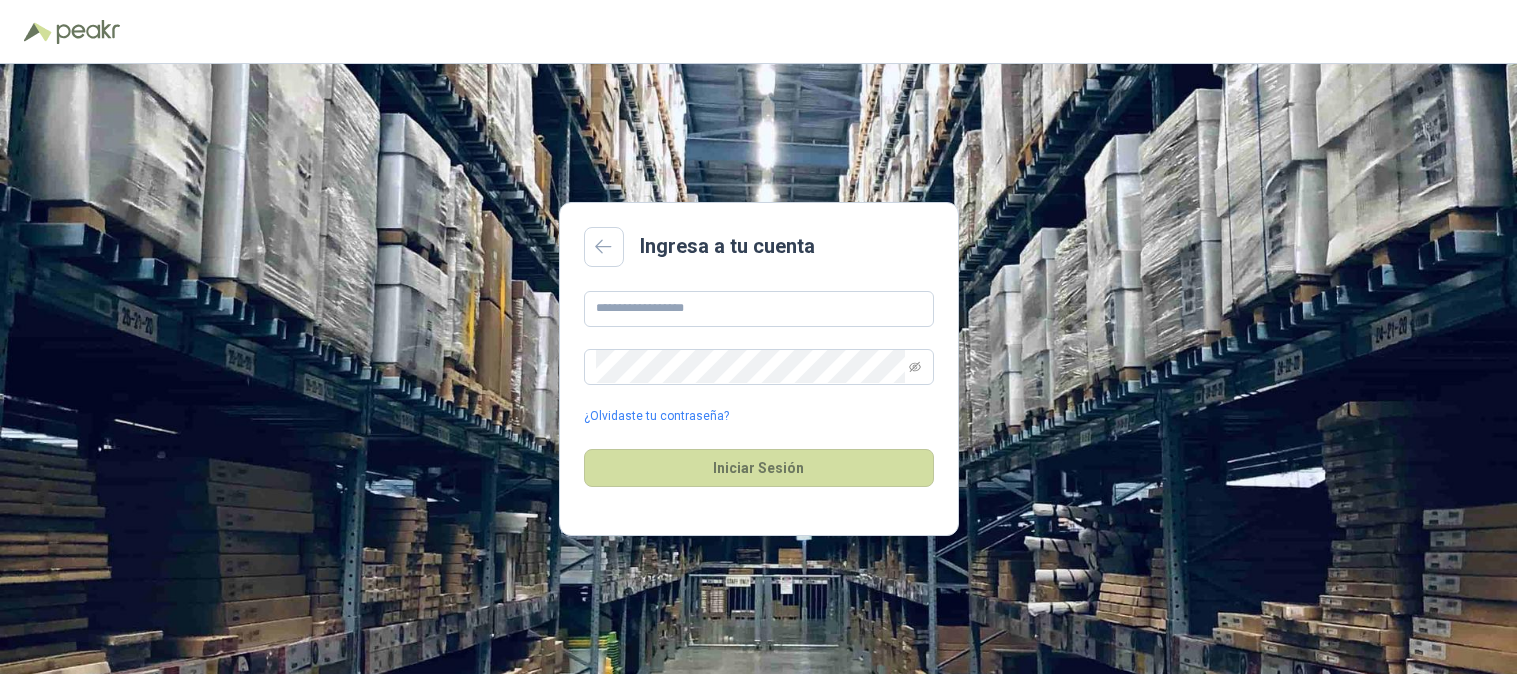 scroll, scrollTop: 0, scrollLeft: 0, axis: both 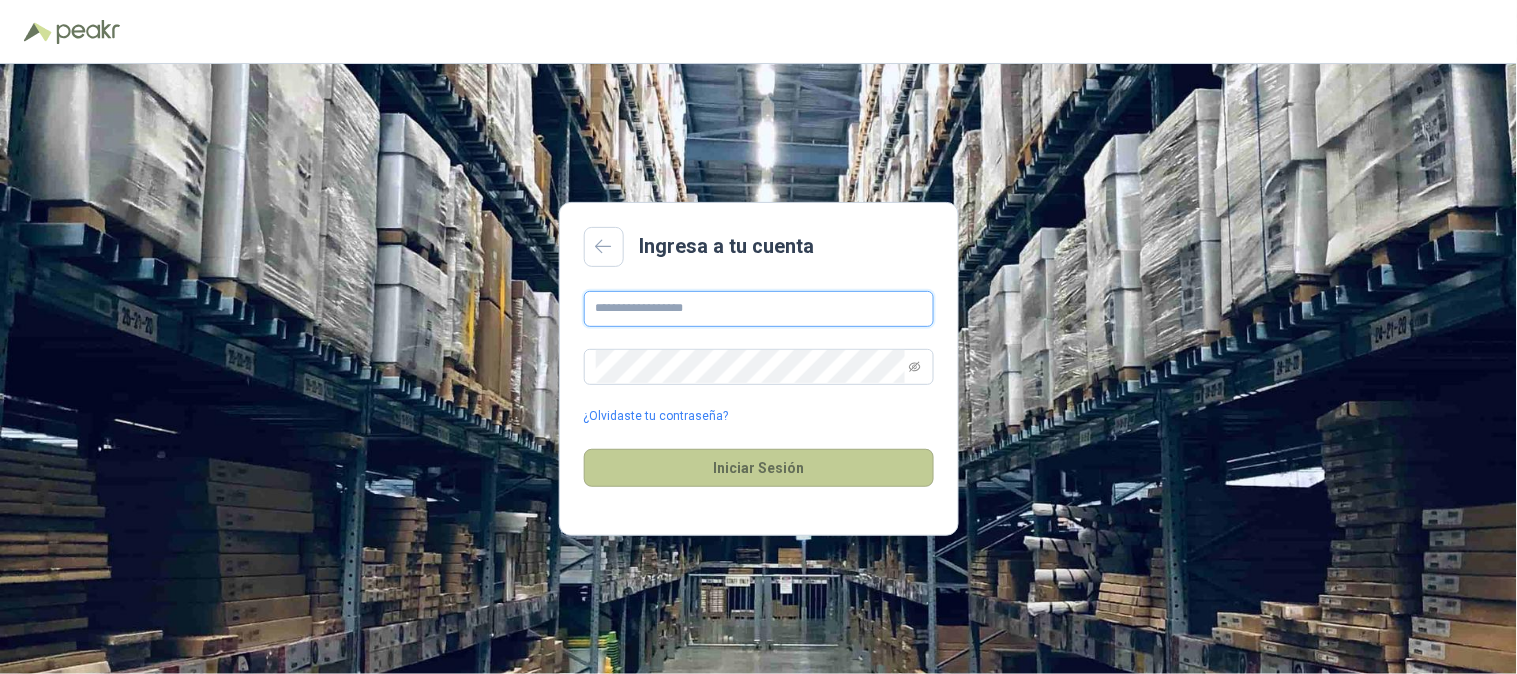 type on "**********" 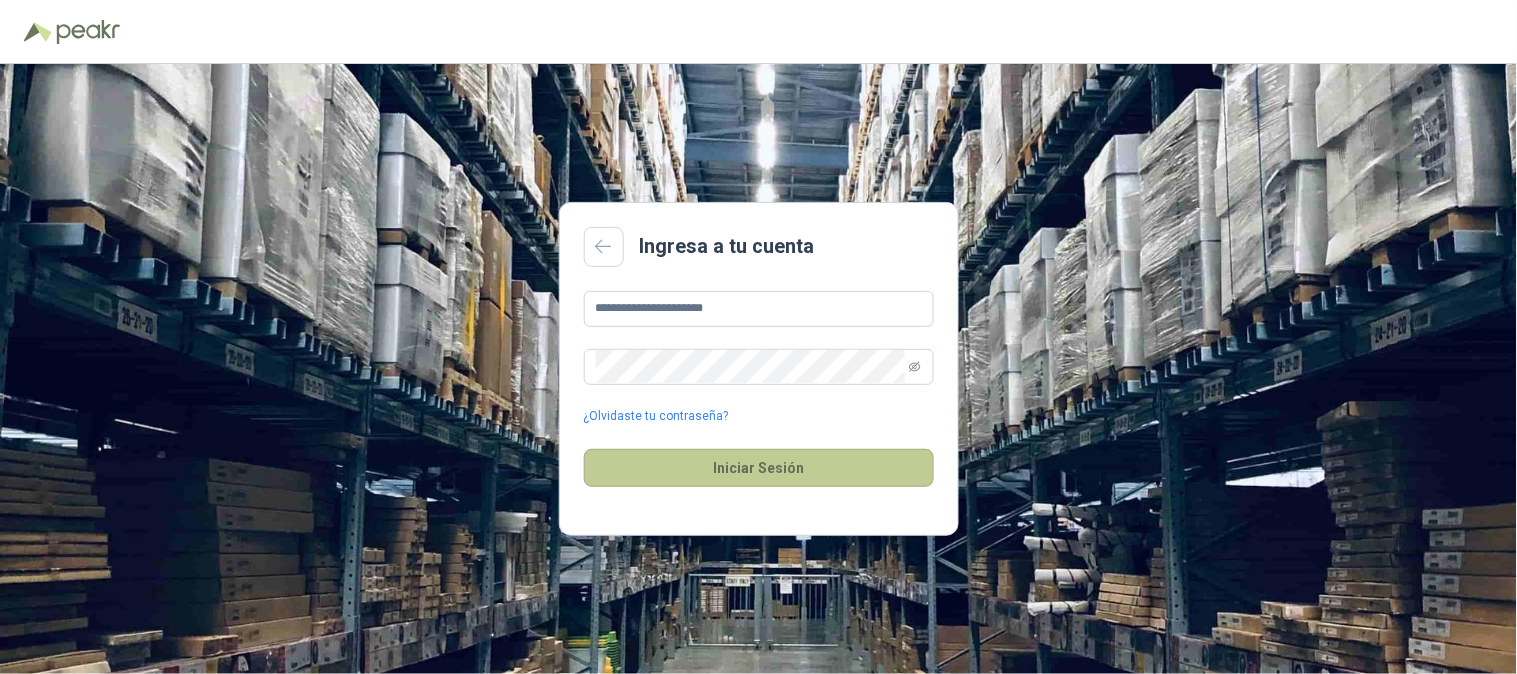 click on "Iniciar Sesión" at bounding box center (759, 468) 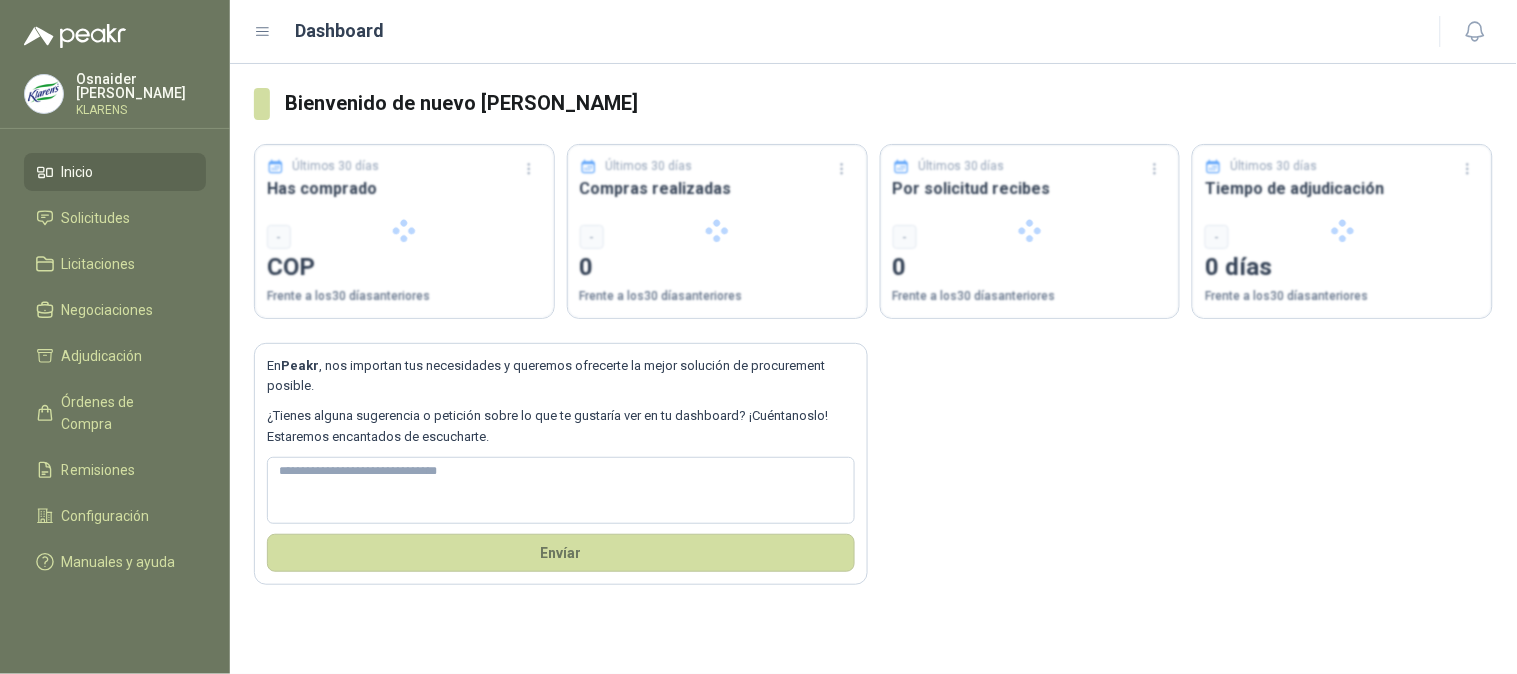 type 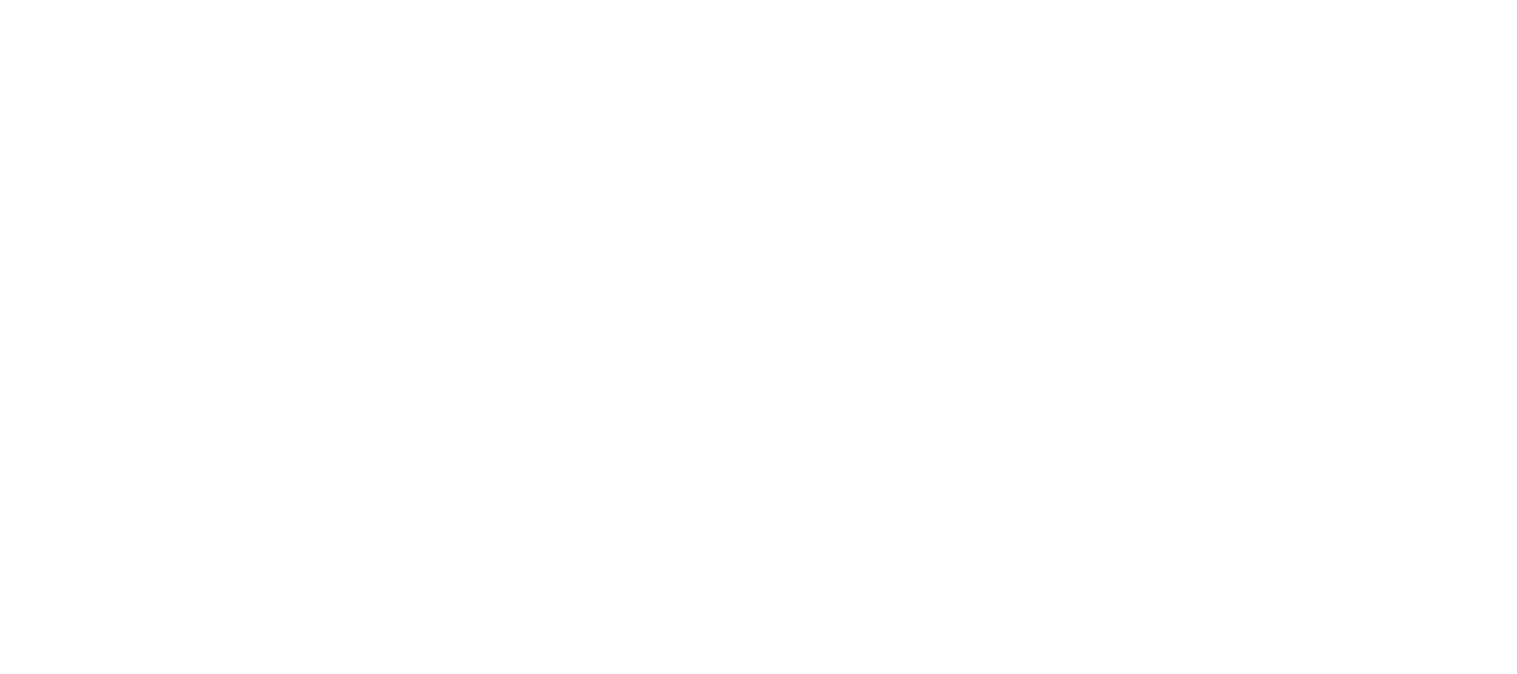 scroll, scrollTop: 0, scrollLeft: 0, axis: both 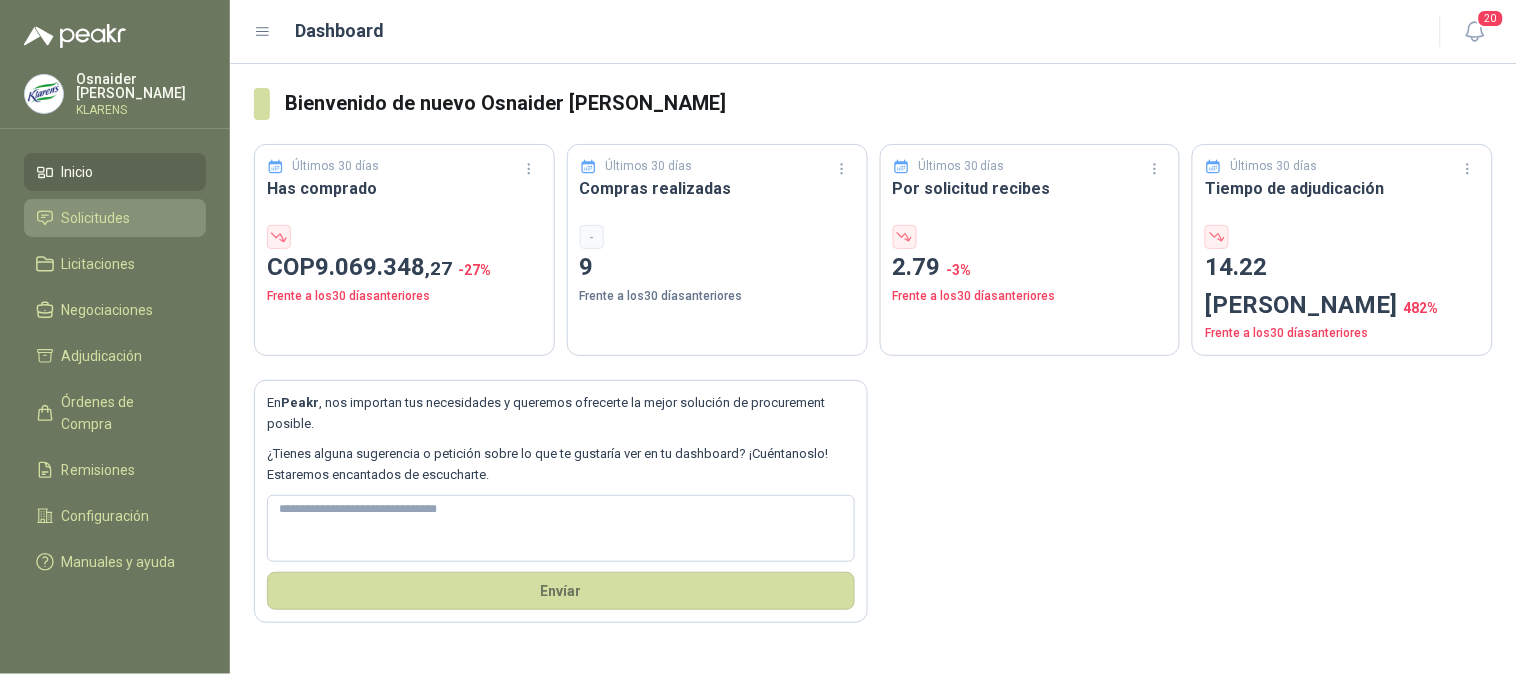 click on "Solicitudes" at bounding box center [115, 218] 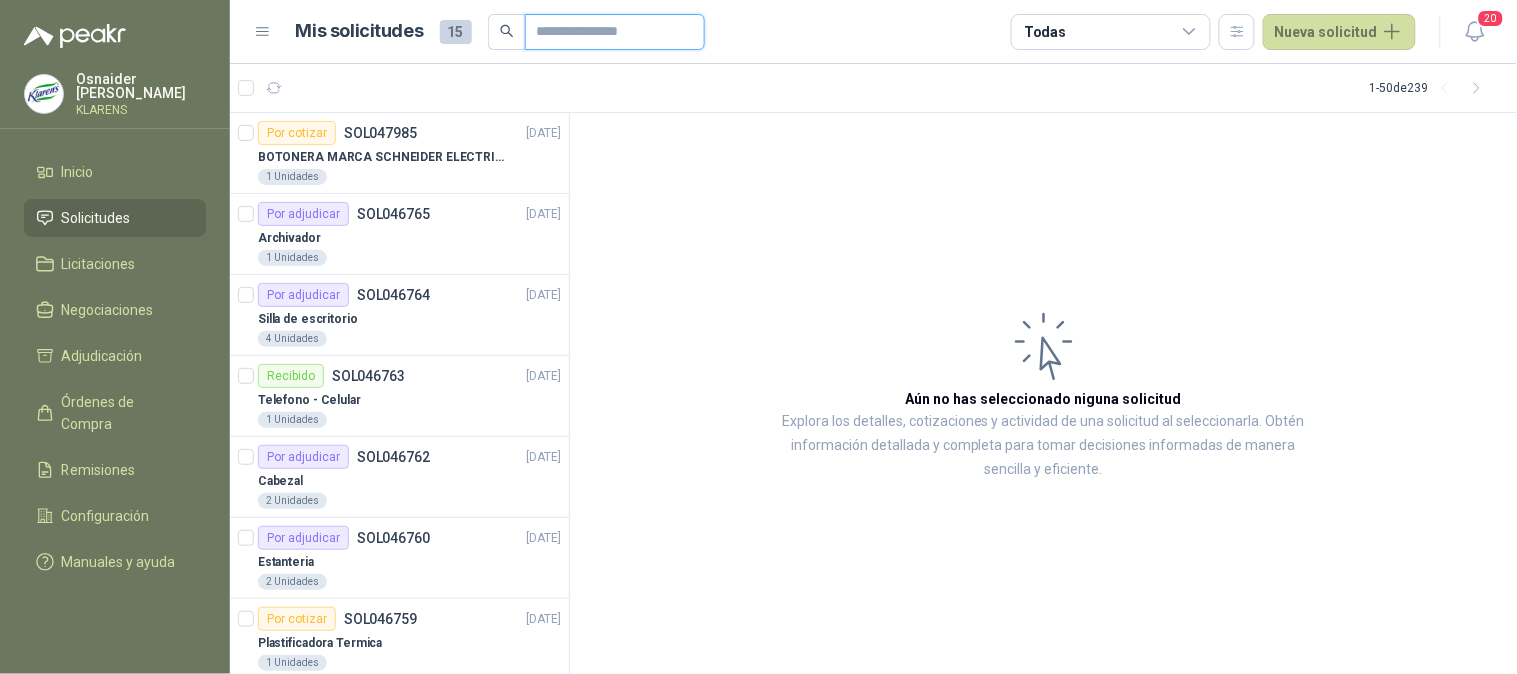 click at bounding box center (607, 32) 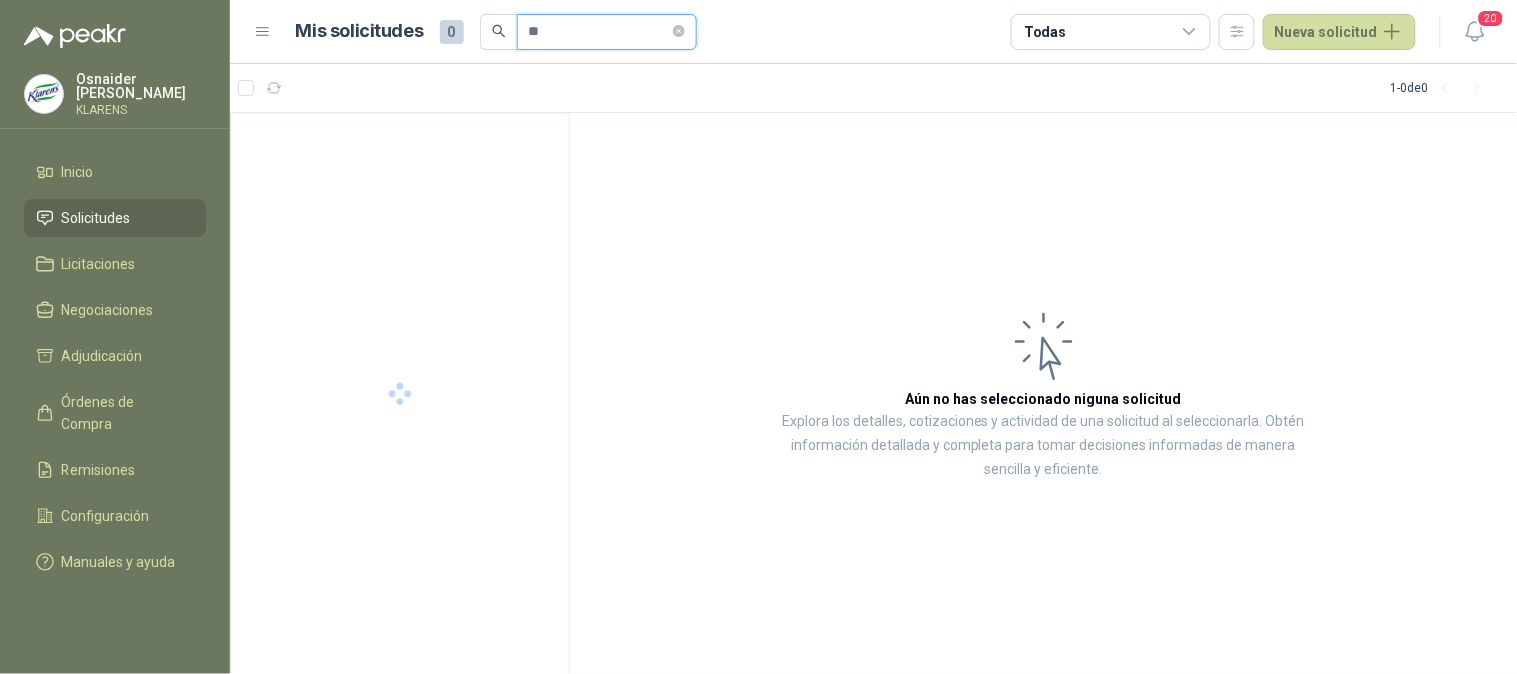 type on "*" 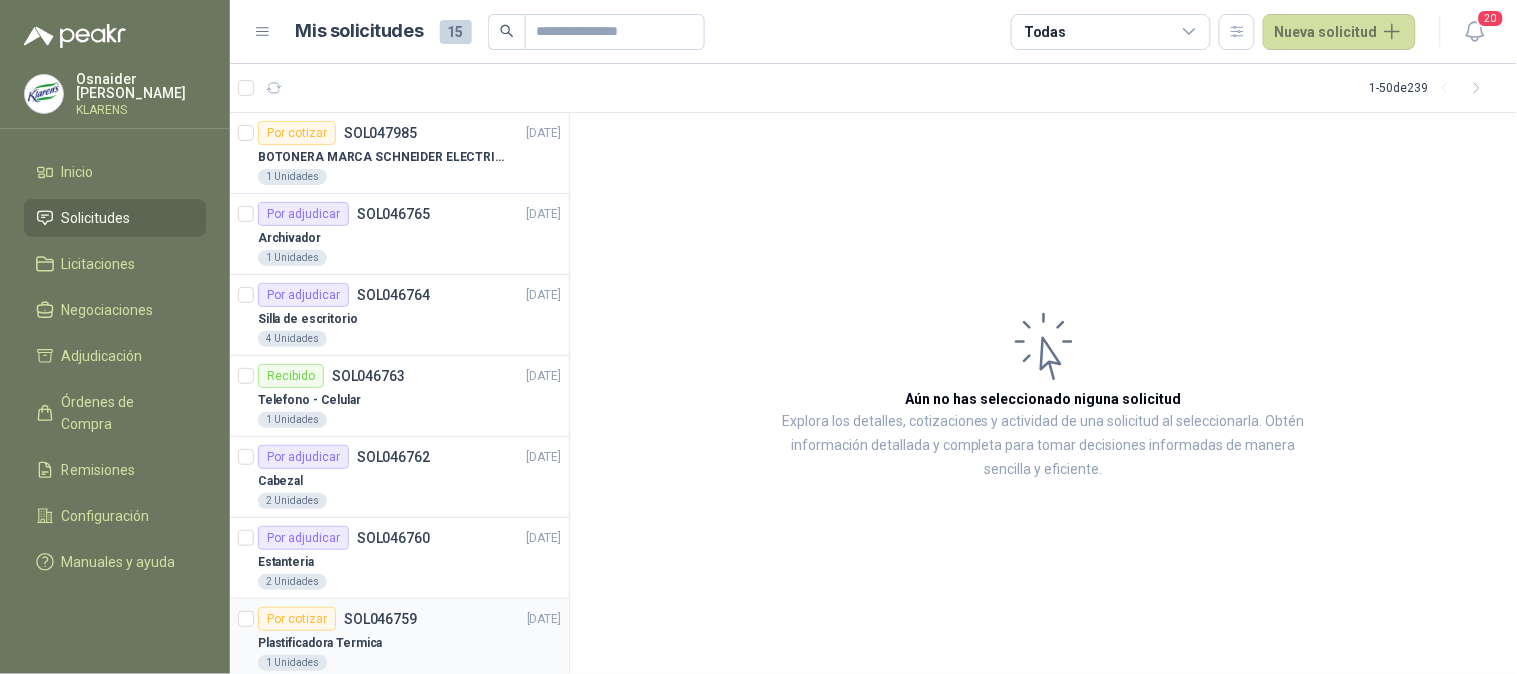 click on "Plastificadora Termica" at bounding box center (409, 643) 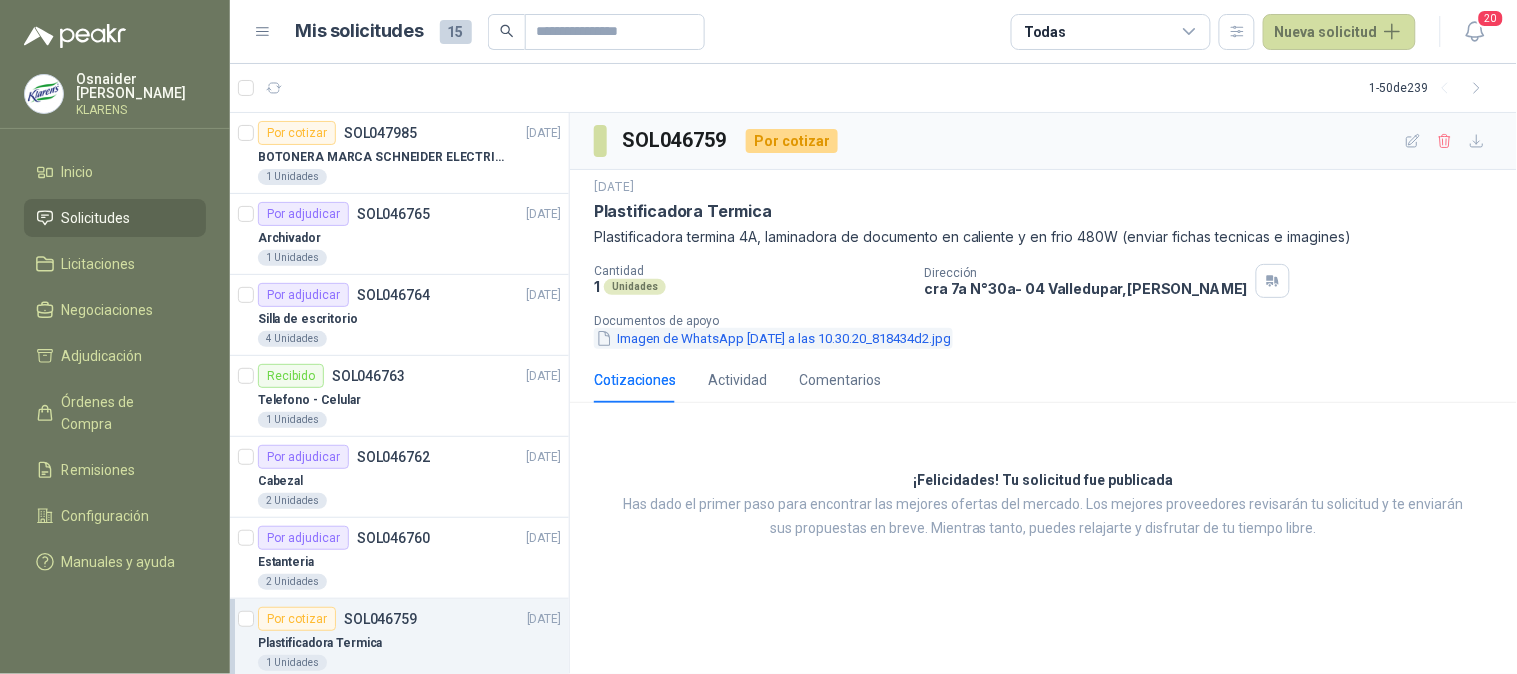 click on "Imagen de WhatsApp 2025-06-18 a las 10.30.20_818434d2.jpg" at bounding box center [773, 338] 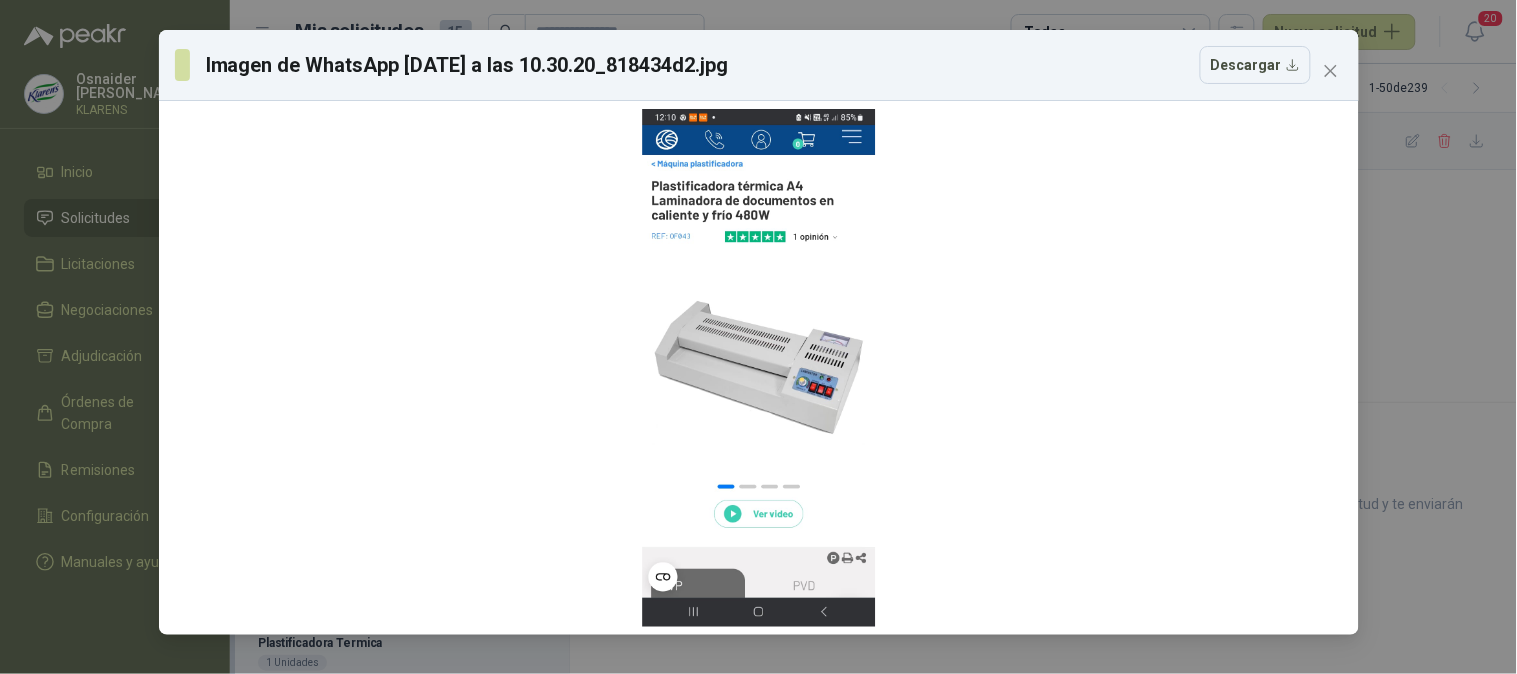 click on "Imagen de WhatsApp 2025-06-18 a las 10.30.20_818434d2.jpg   Descargar" at bounding box center (758, 337) 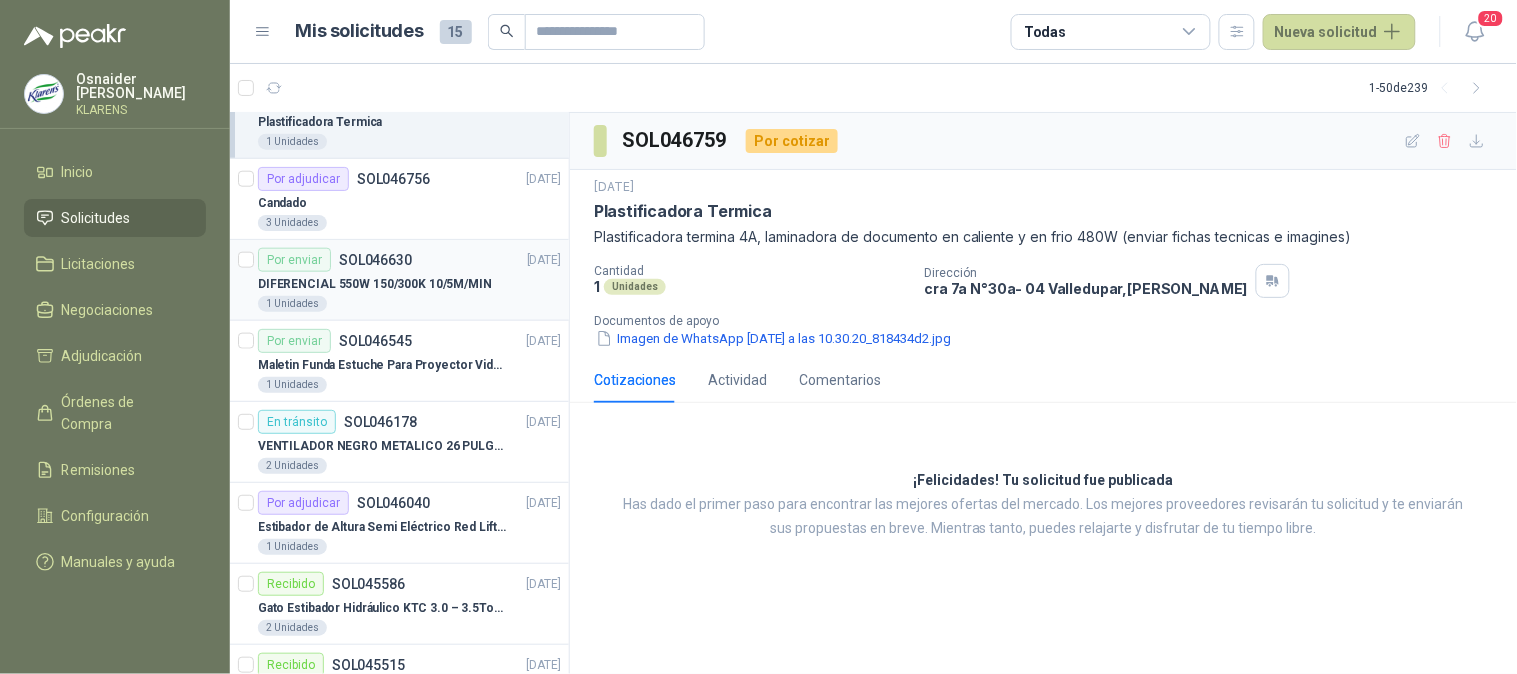 scroll, scrollTop: 555, scrollLeft: 0, axis: vertical 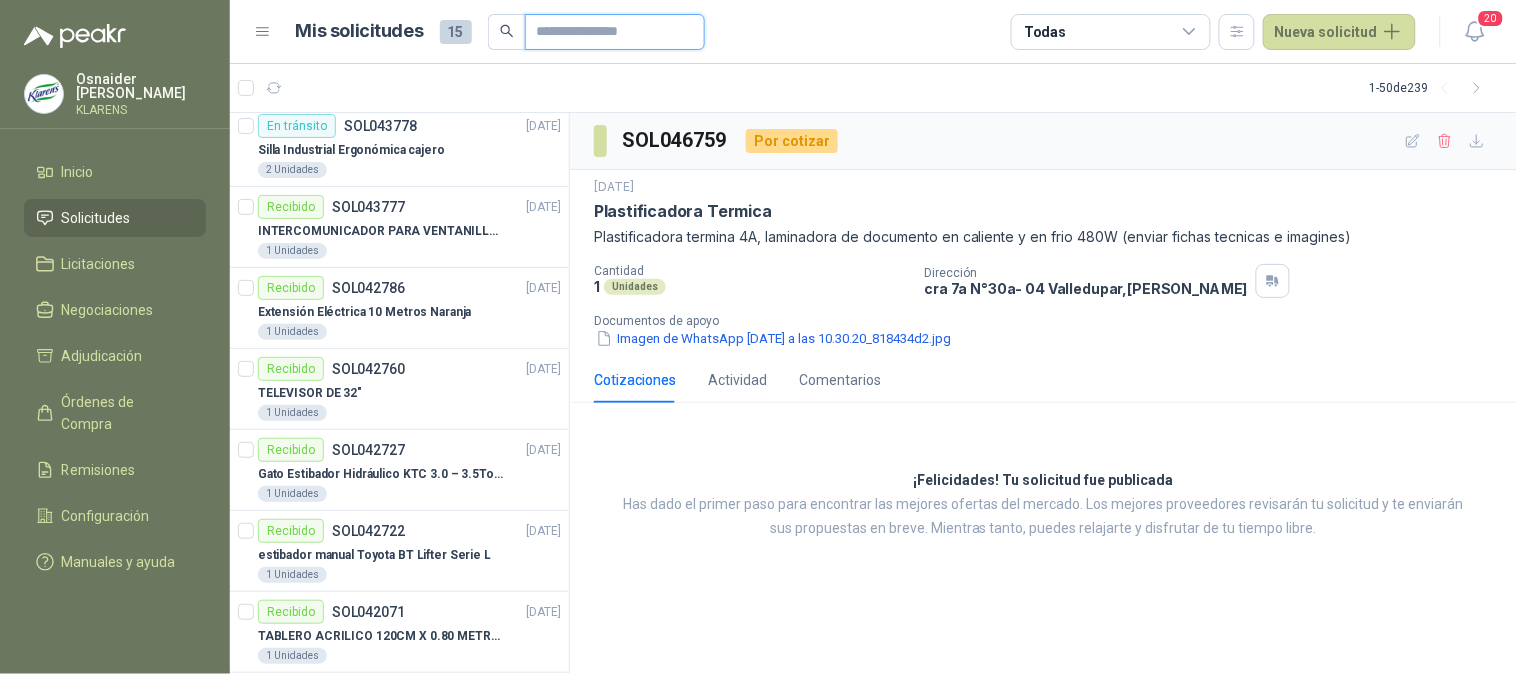 click at bounding box center [607, 32] 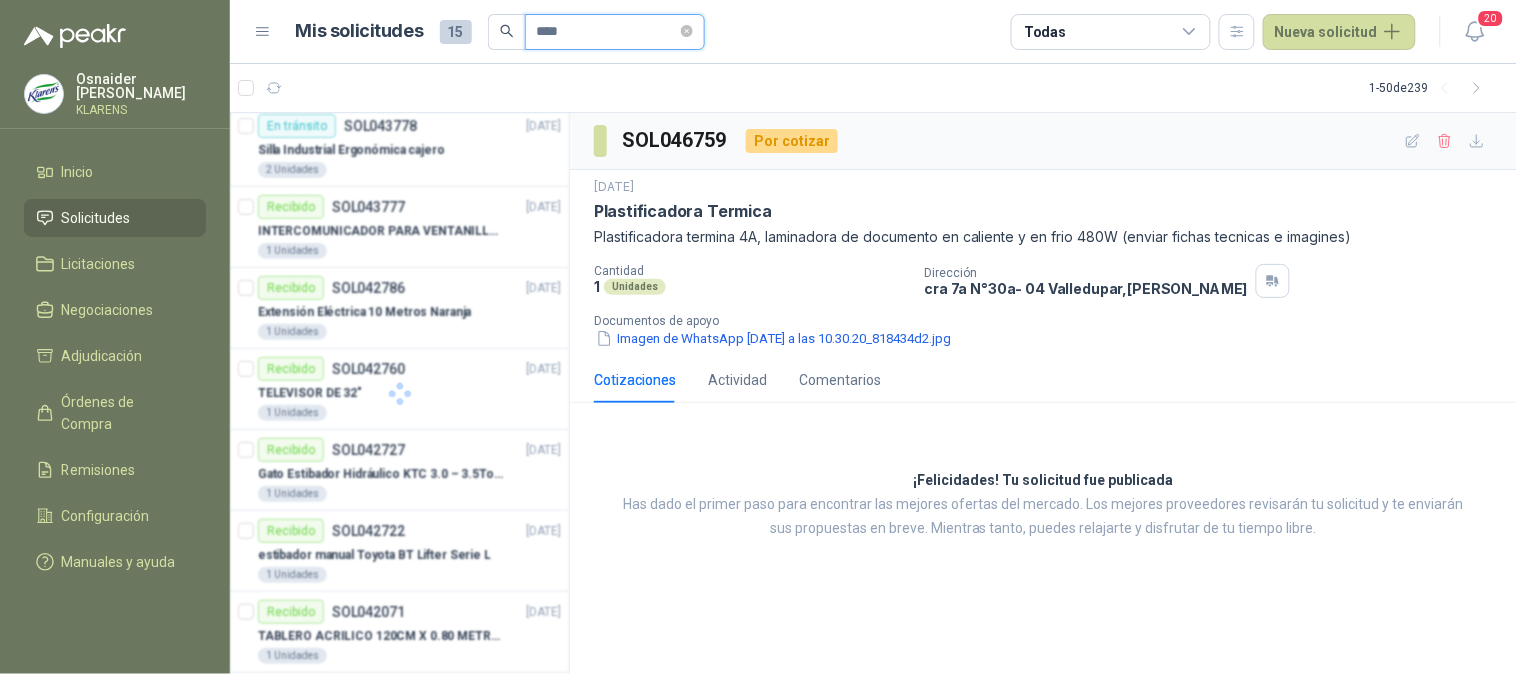 type on "**********" 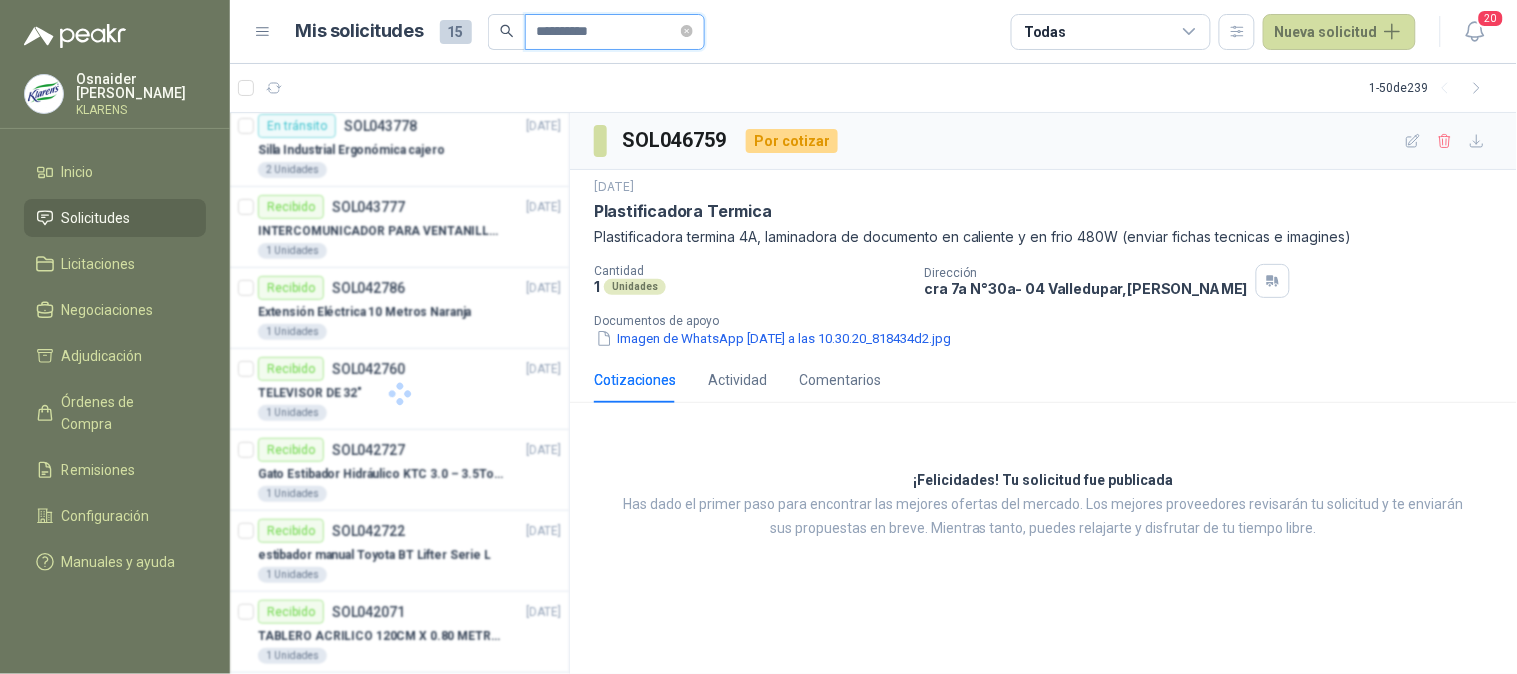 scroll, scrollTop: 0, scrollLeft: 0, axis: both 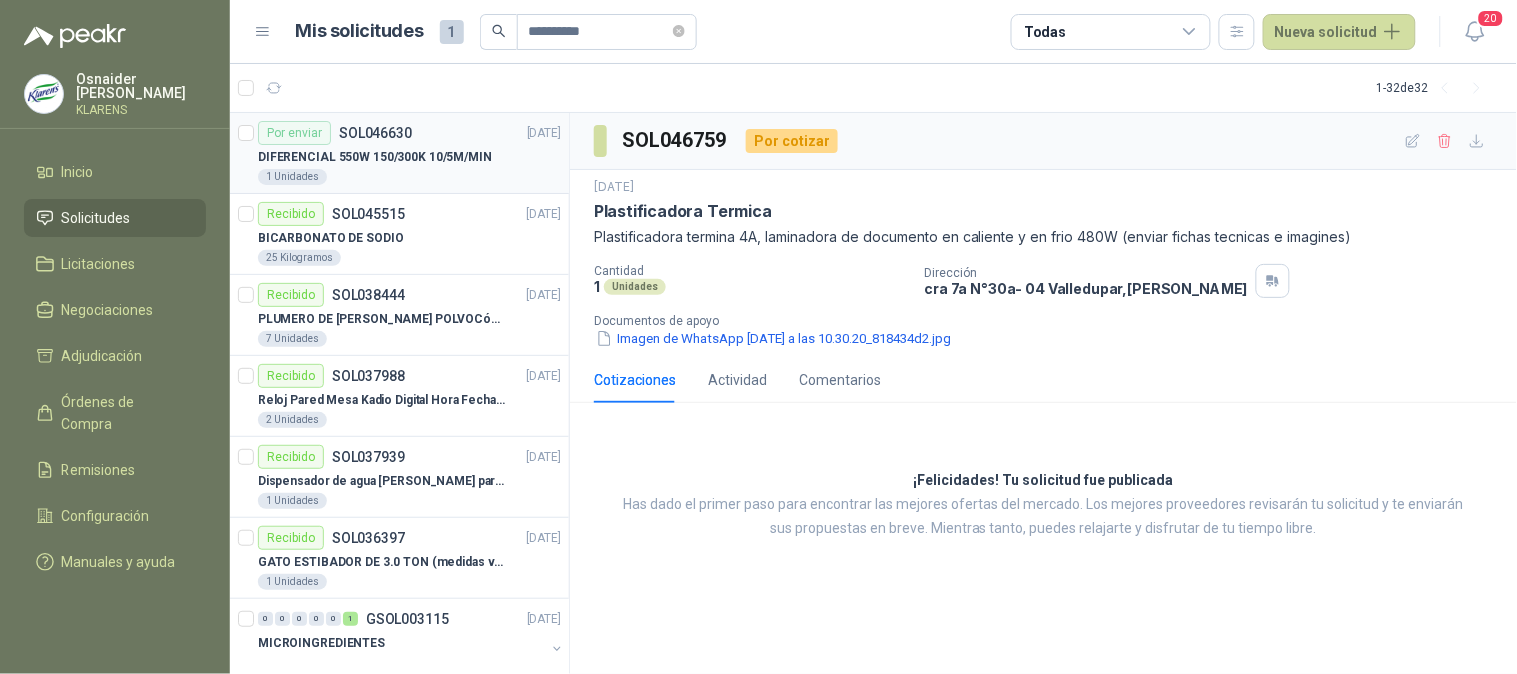 click on "DIFERENCIAL 550W 150/300K 10/5M/MIN" at bounding box center (375, 157) 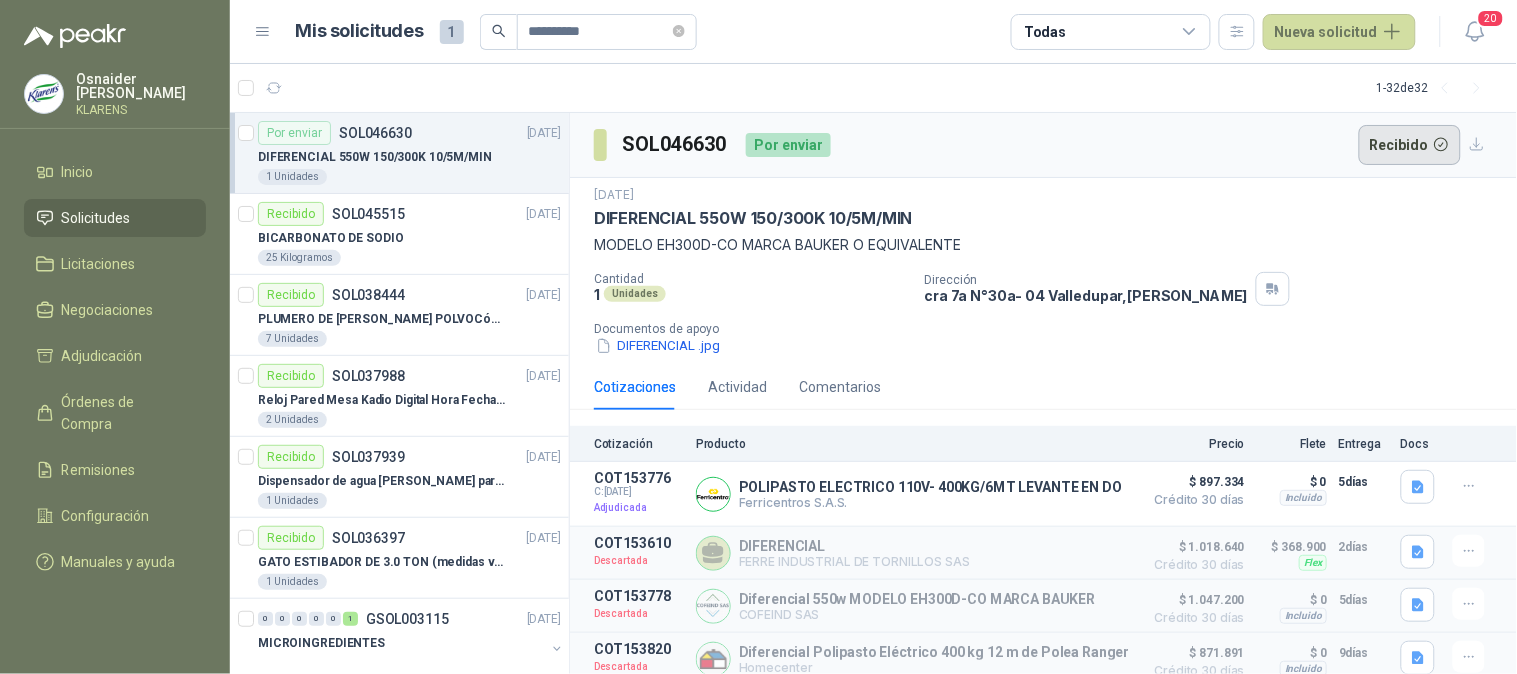 click on "Recibido" at bounding box center (1410, 145) 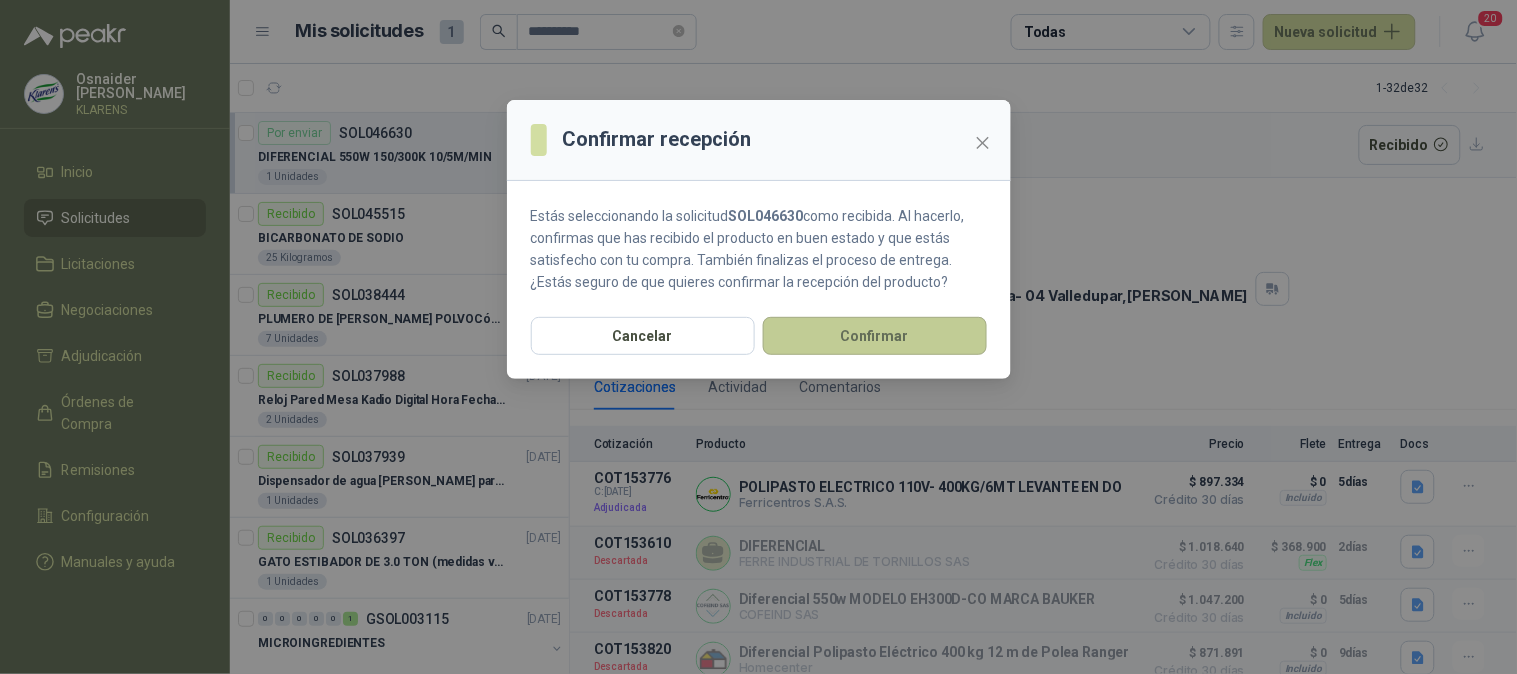 click on "Confirmar" at bounding box center (875, 336) 